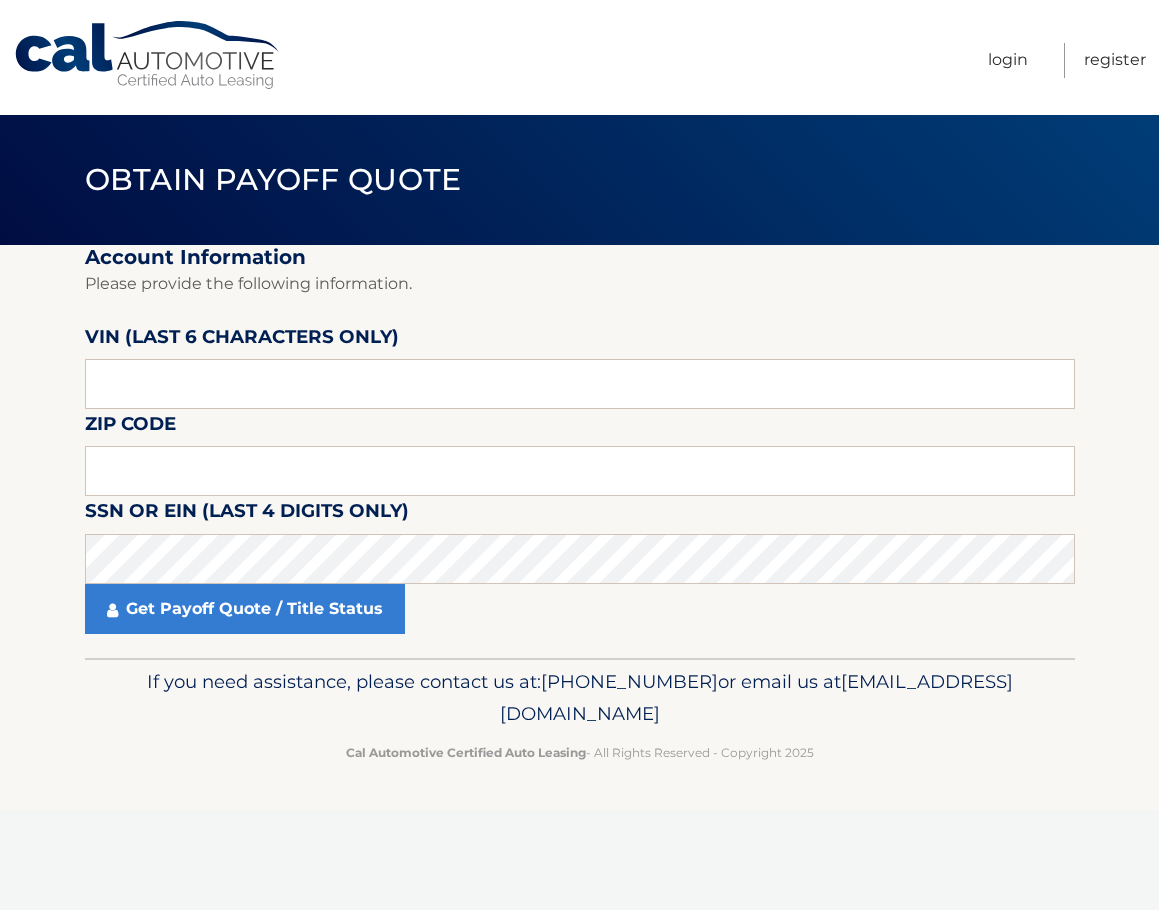 scroll, scrollTop: 0, scrollLeft: 0, axis: both 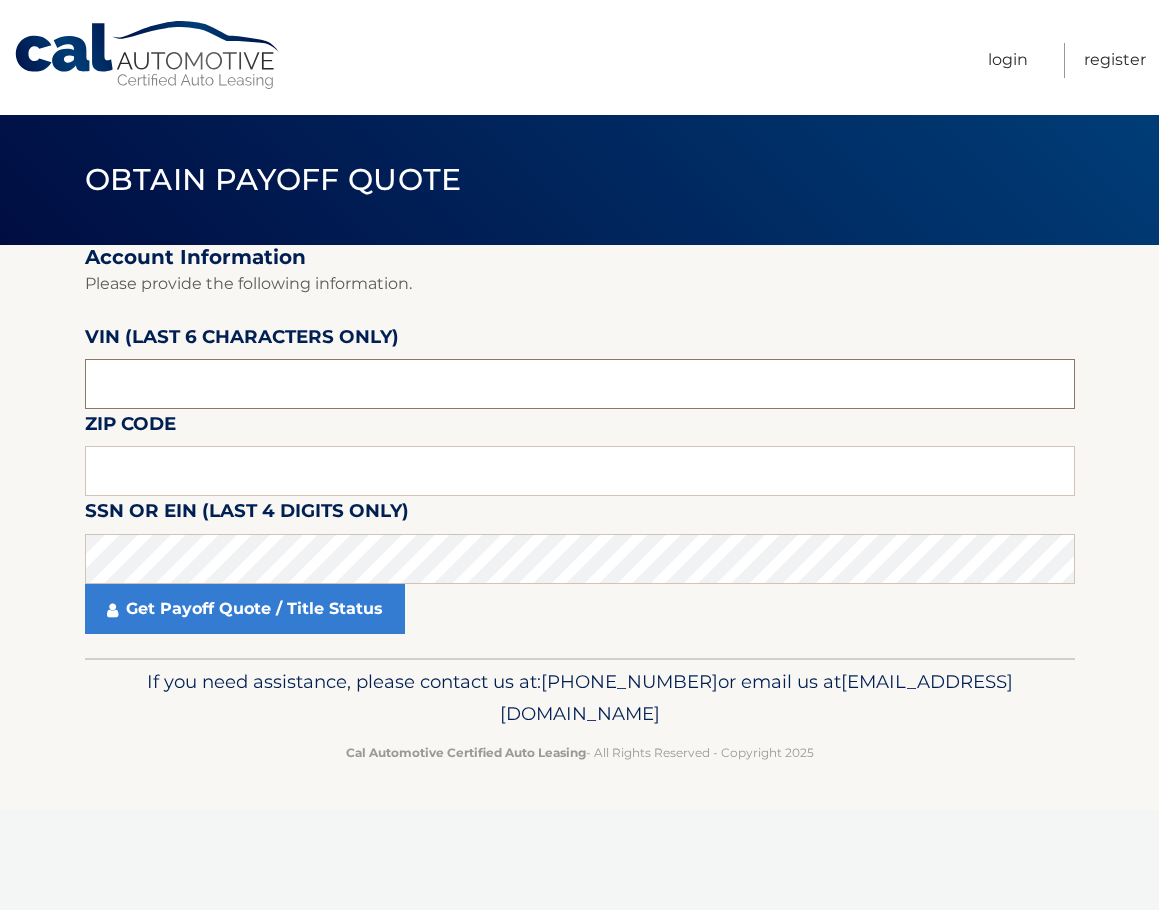 click at bounding box center (580, 384) 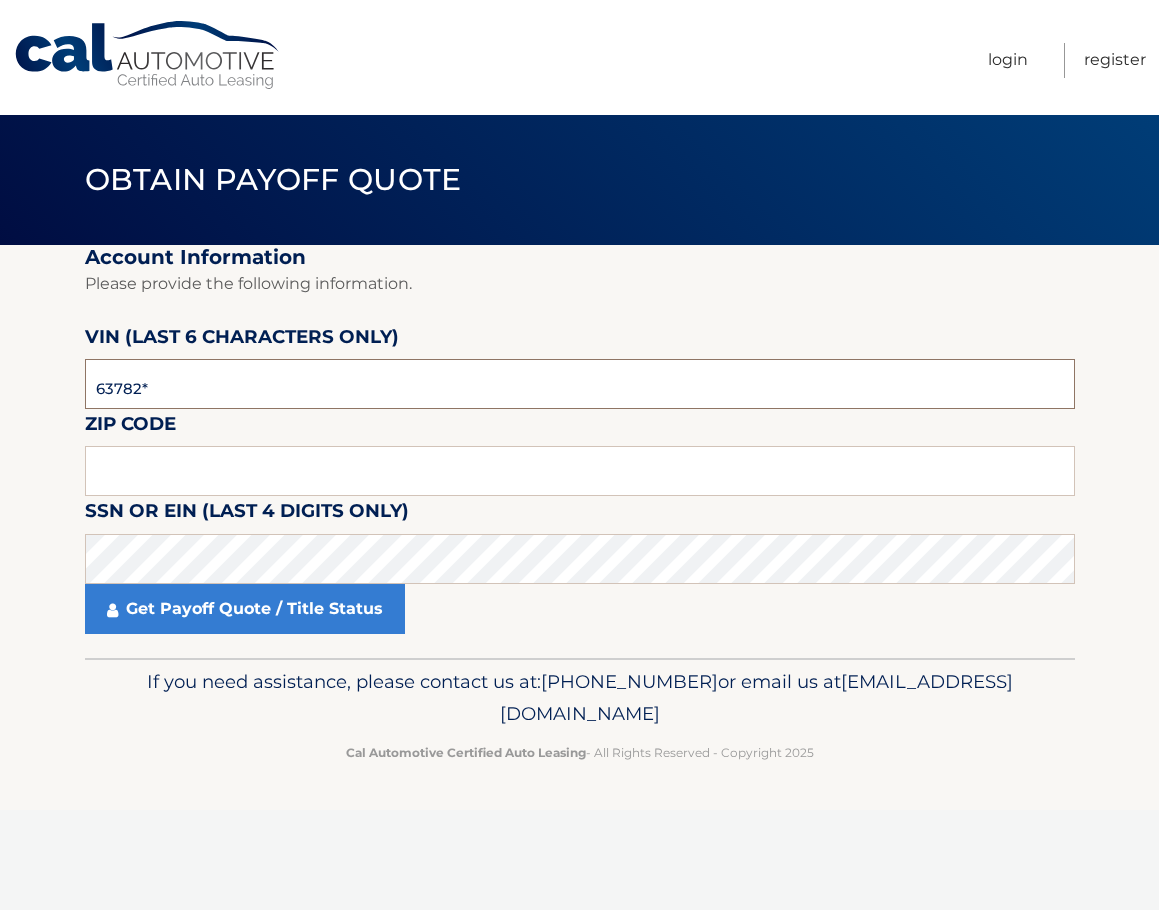 type on "637827" 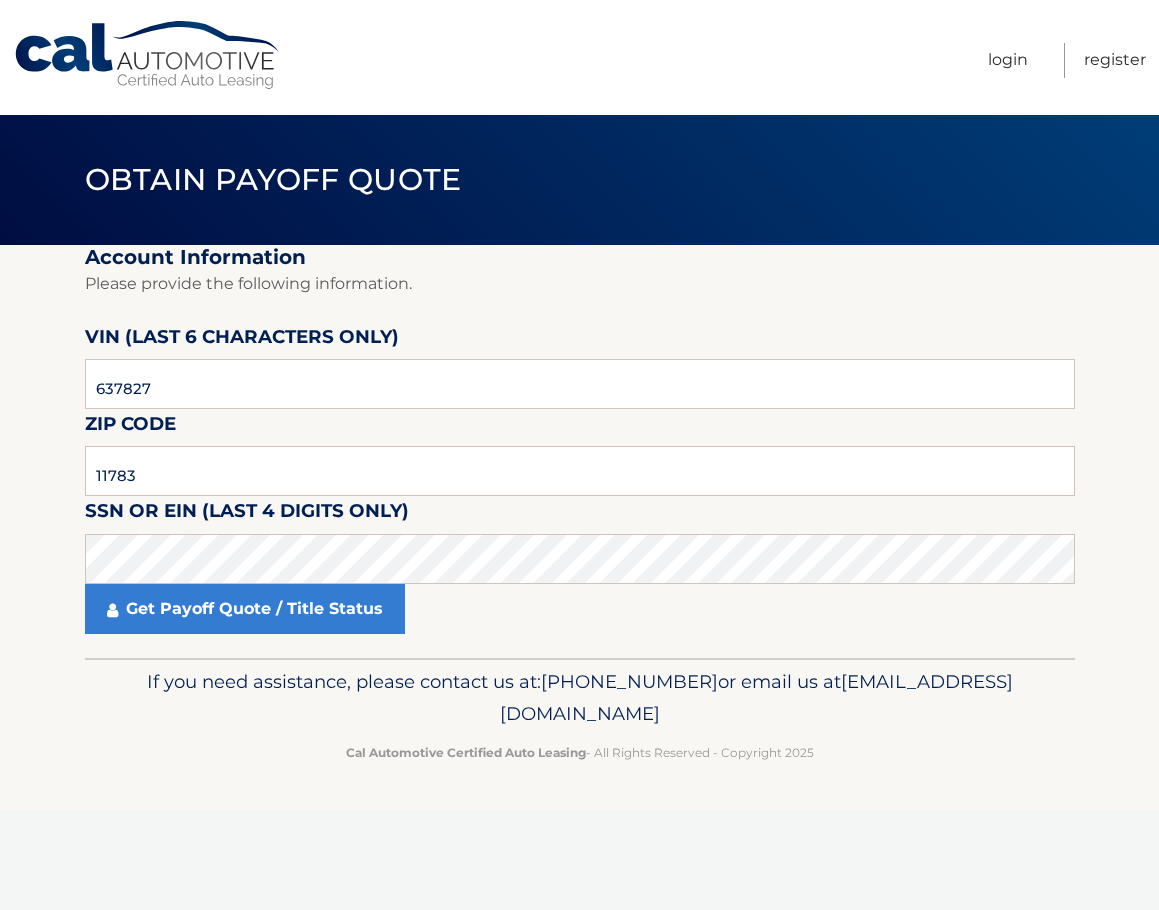 click on "Account Information
Please provide the following information.
VIN (last 6 characters only)
637827
Zip Code
11783
SSN or EIN (last 4 digits only)
Get Payoff Quote / Title Status
After sending payment, check back here for confirmation of receipt and title release information." at bounding box center [580, 451] 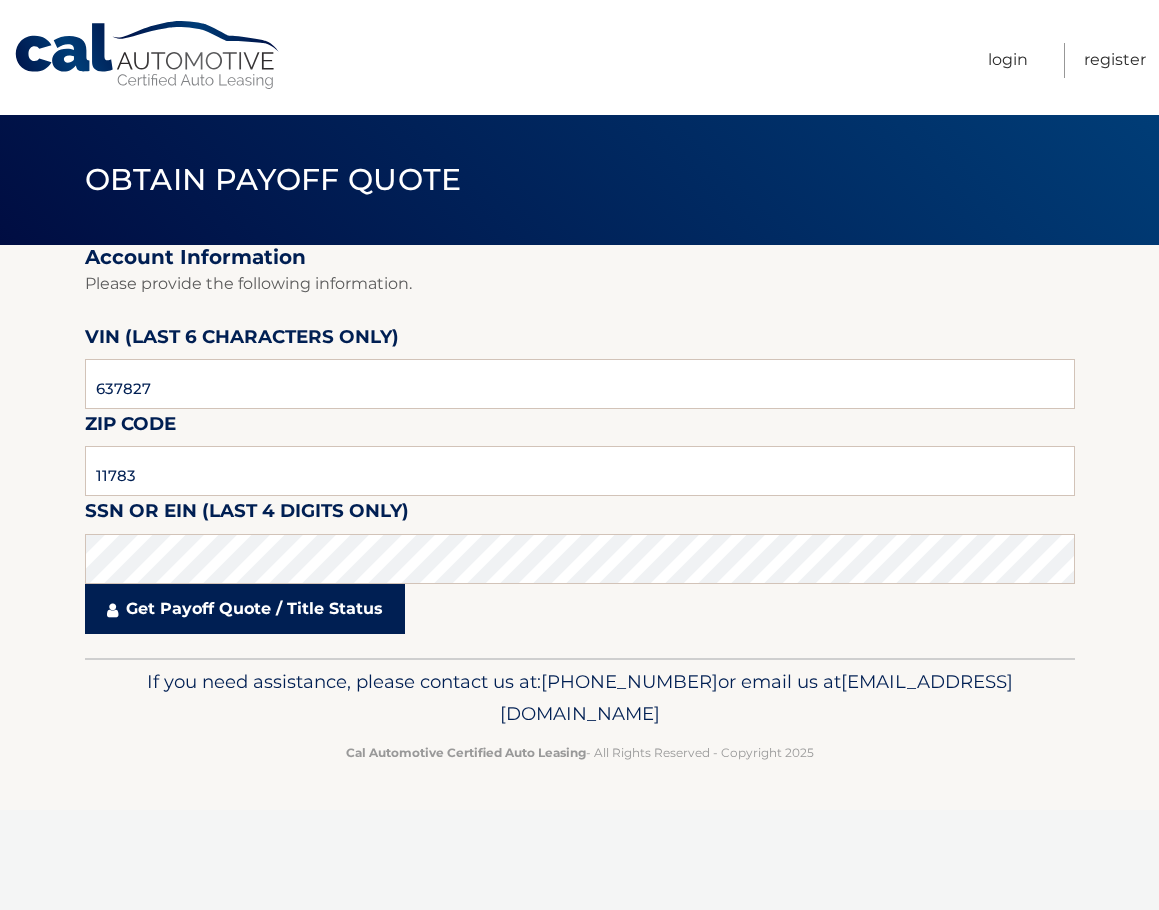 click on "Get Payoff Quote / Title Status" at bounding box center [245, 609] 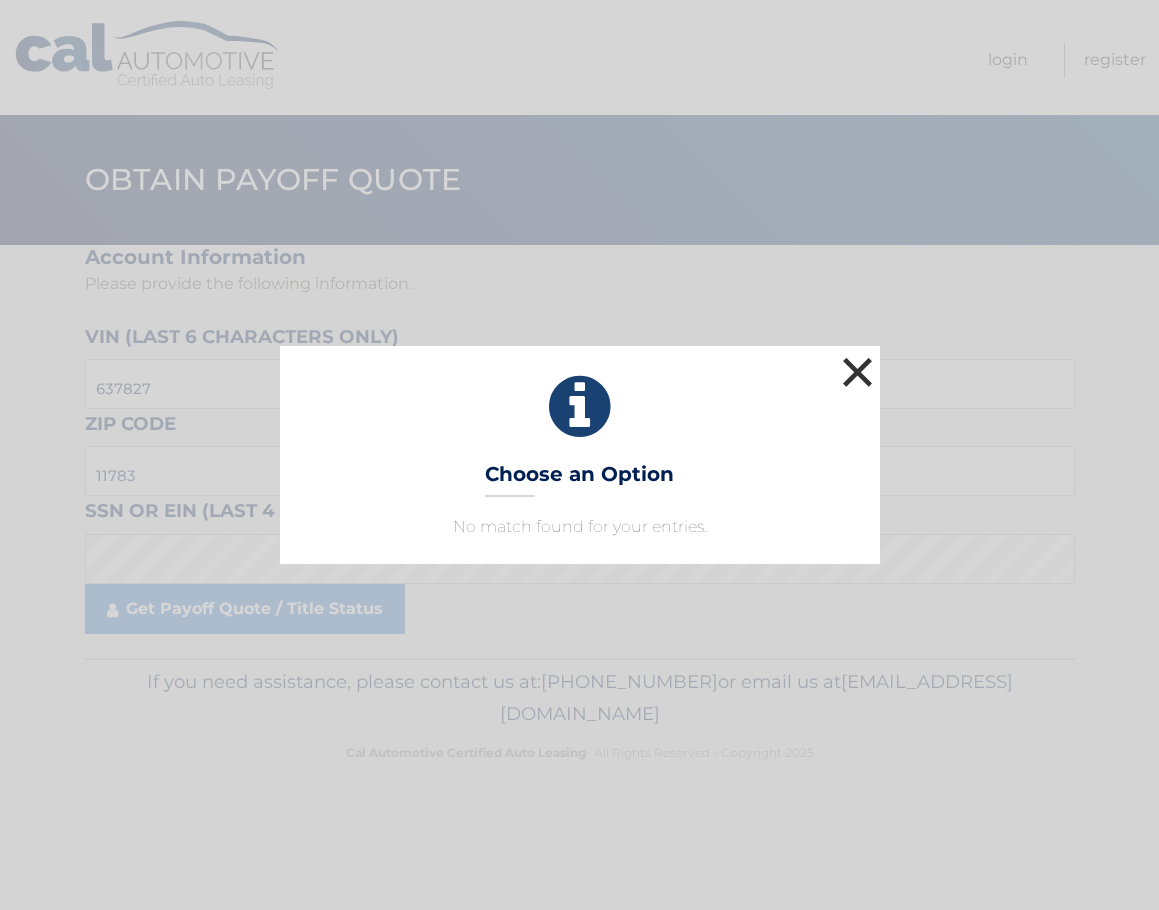 click on "×" at bounding box center [858, 372] 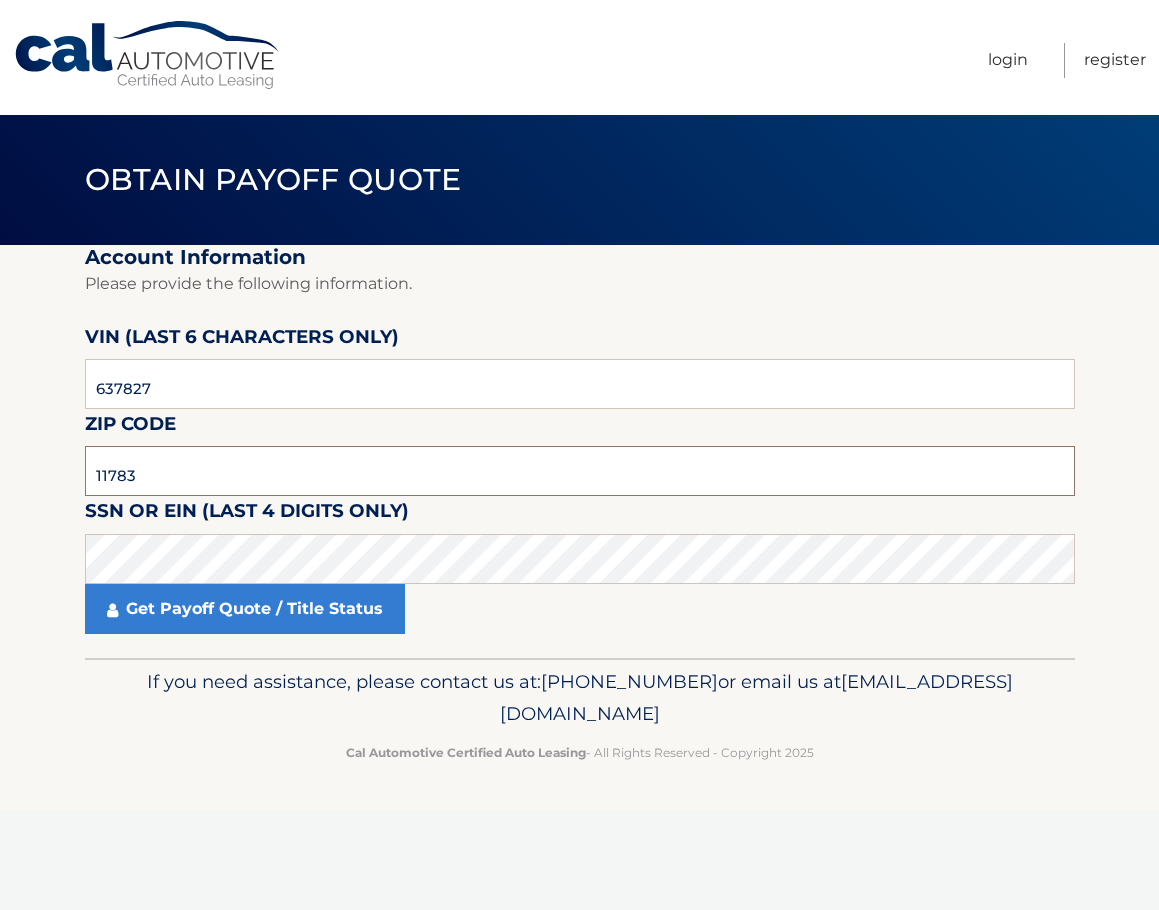 drag, startPoint x: 212, startPoint y: 468, endPoint x: -10, endPoint y: 471, distance: 222.02026 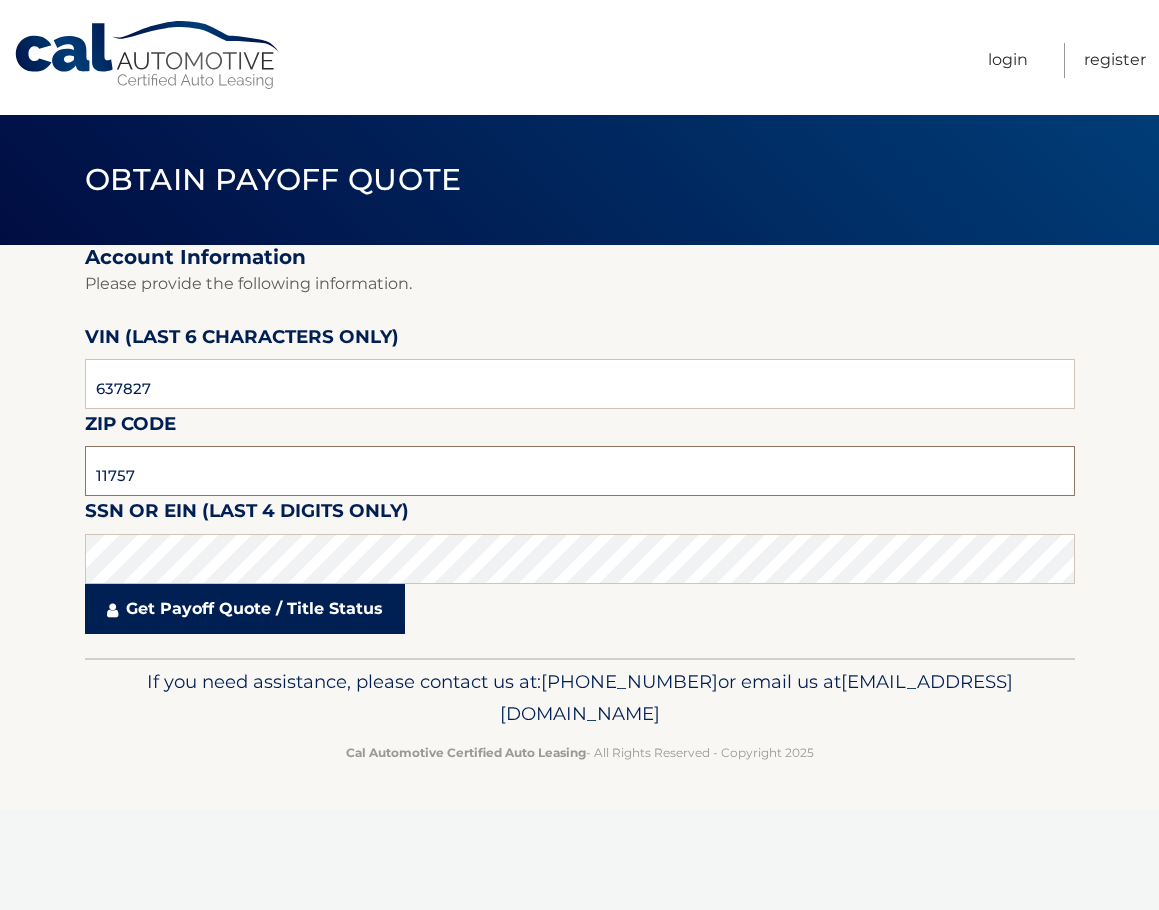 type on "11757" 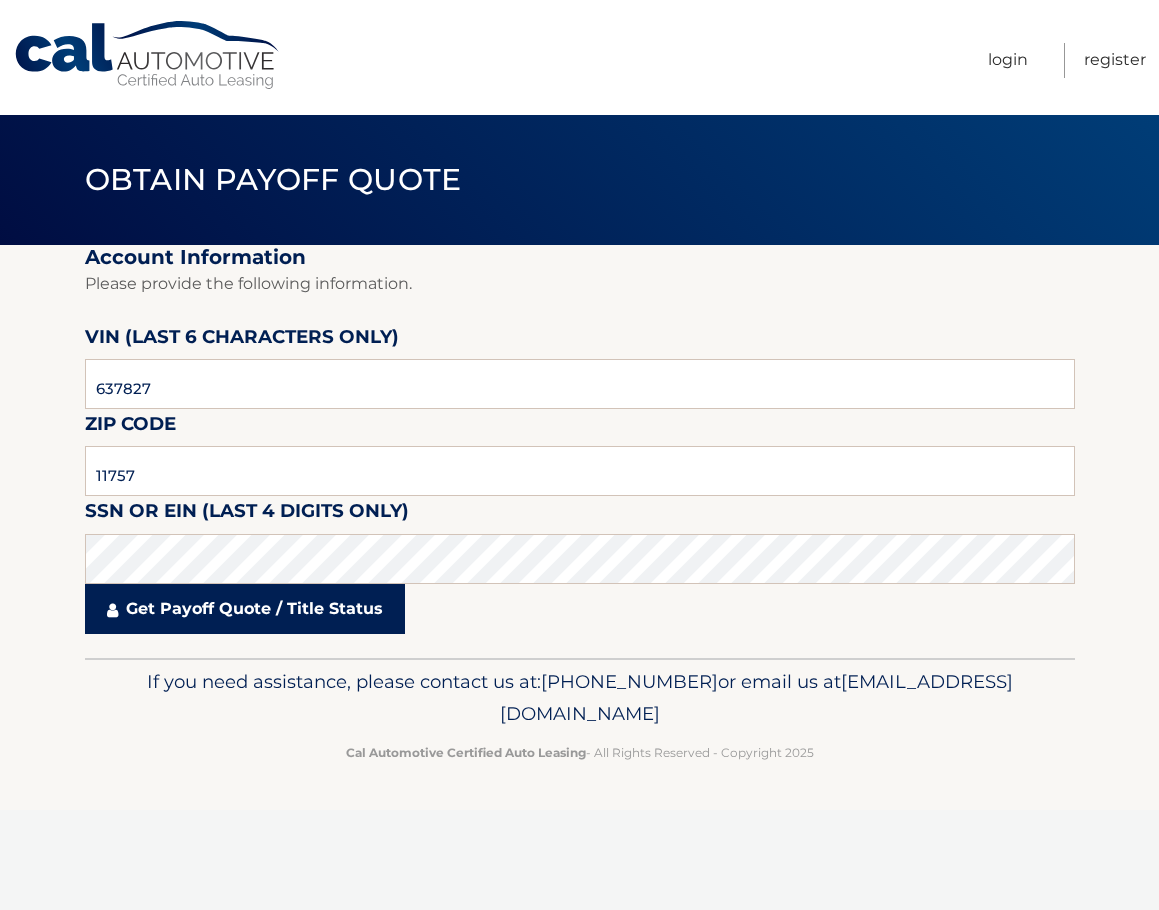 click on "Get Payoff Quote / Title Status" at bounding box center [245, 609] 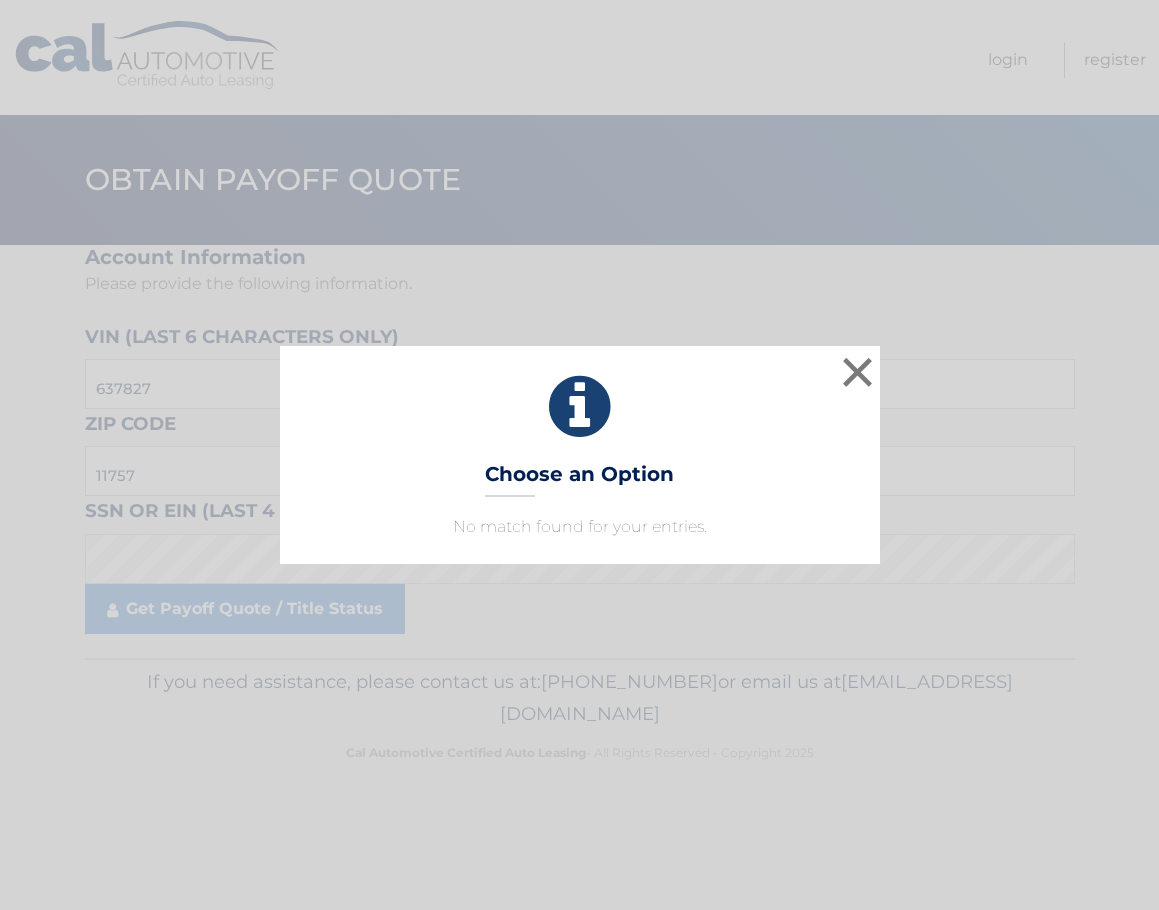 click on "×
Choose an Option
No match found for your entries.
This is what you see on secong view" at bounding box center [580, 455] 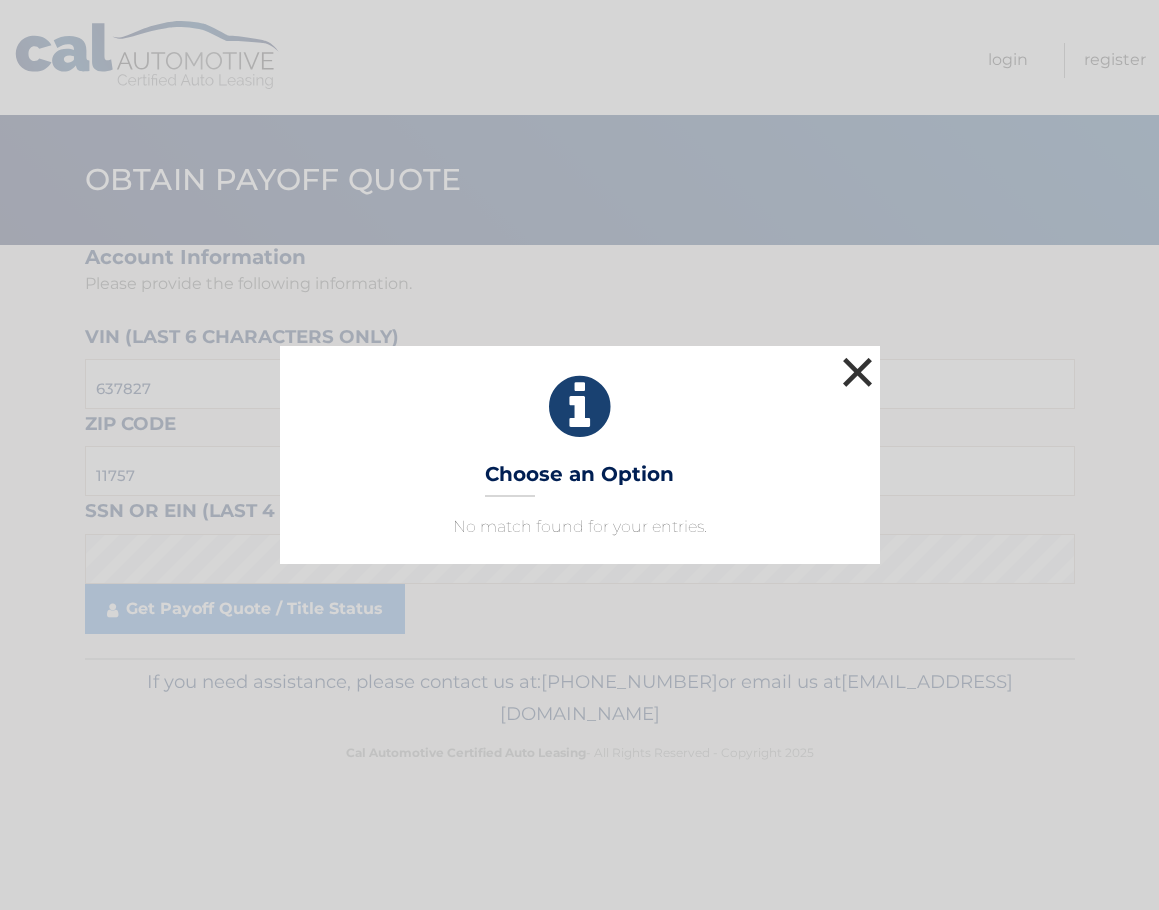 drag, startPoint x: 854, startPoint y: 382, endPoint x: 841, endPoint y: 387, distance: 13.928389 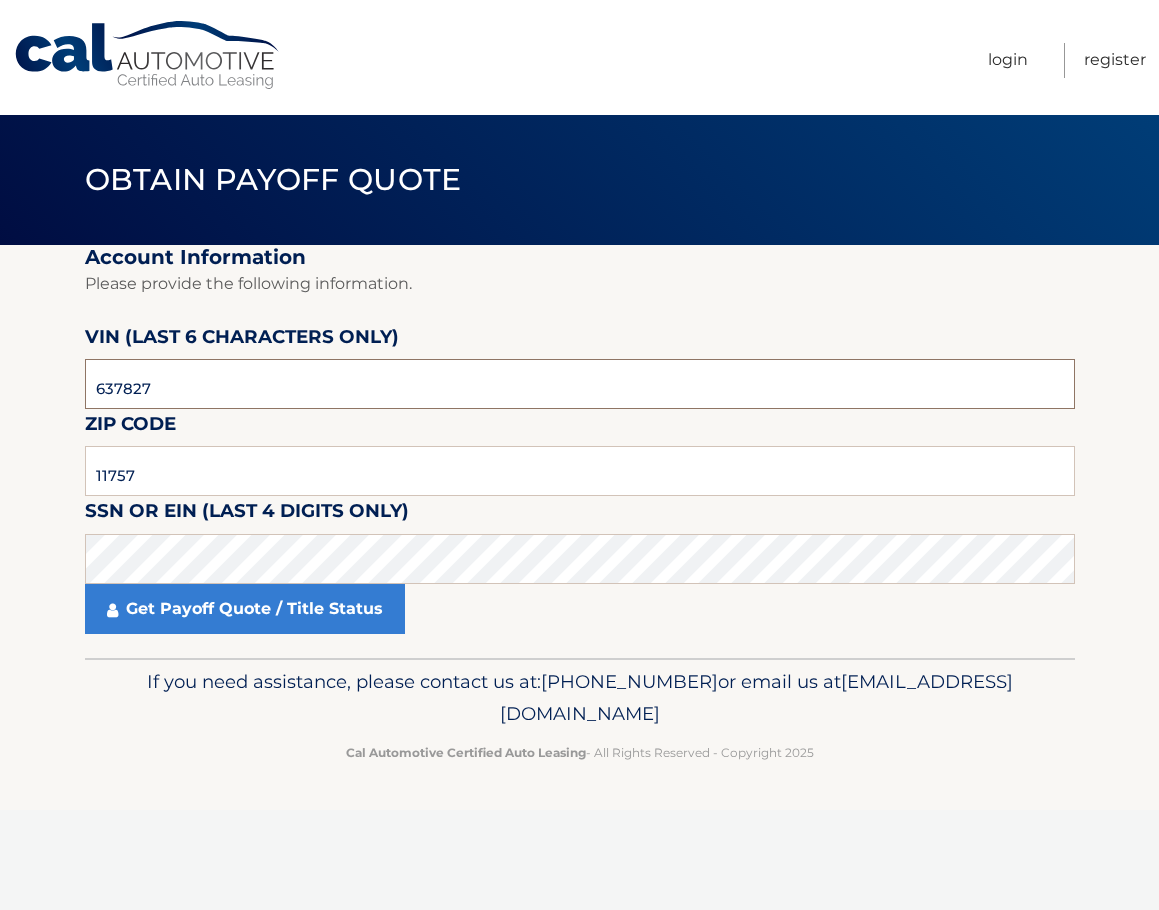 click on "637827" at bounding box center (580, 384) 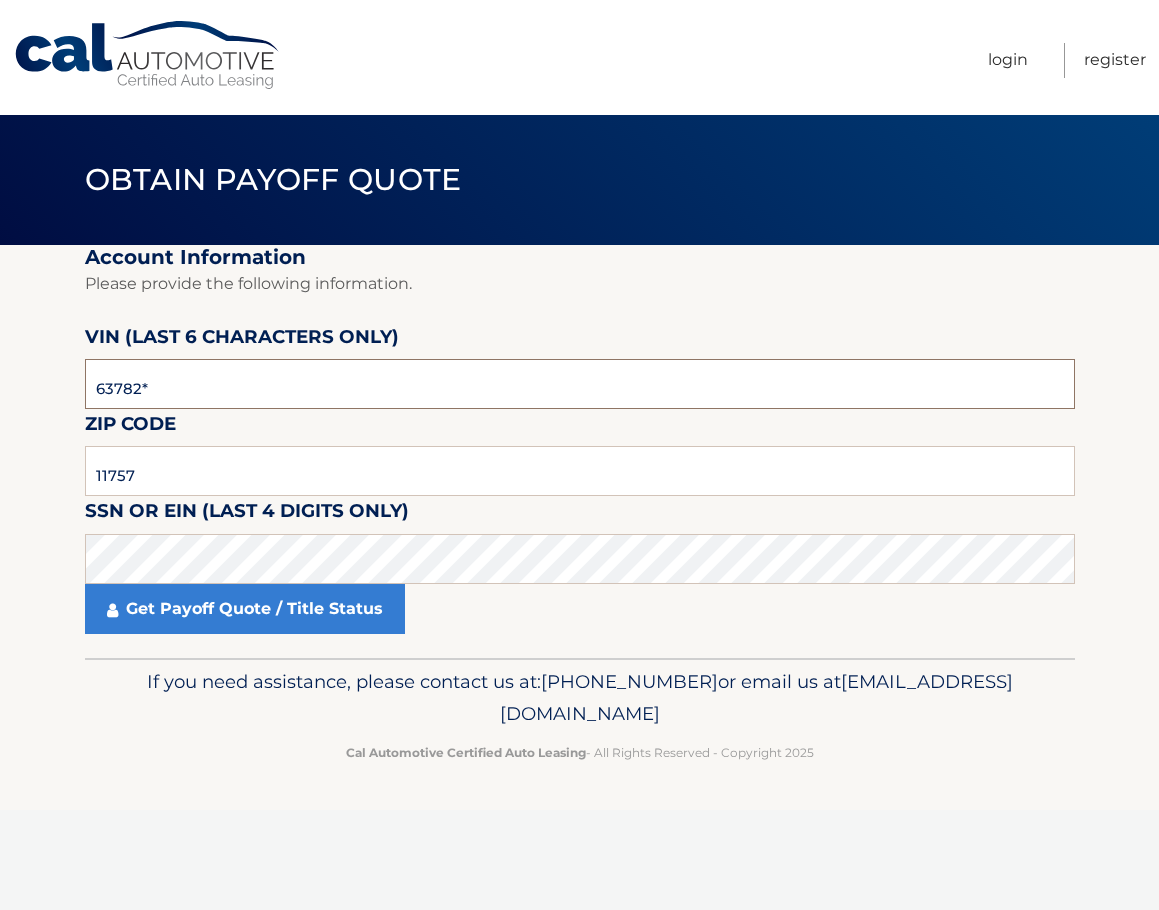 type on "637827" 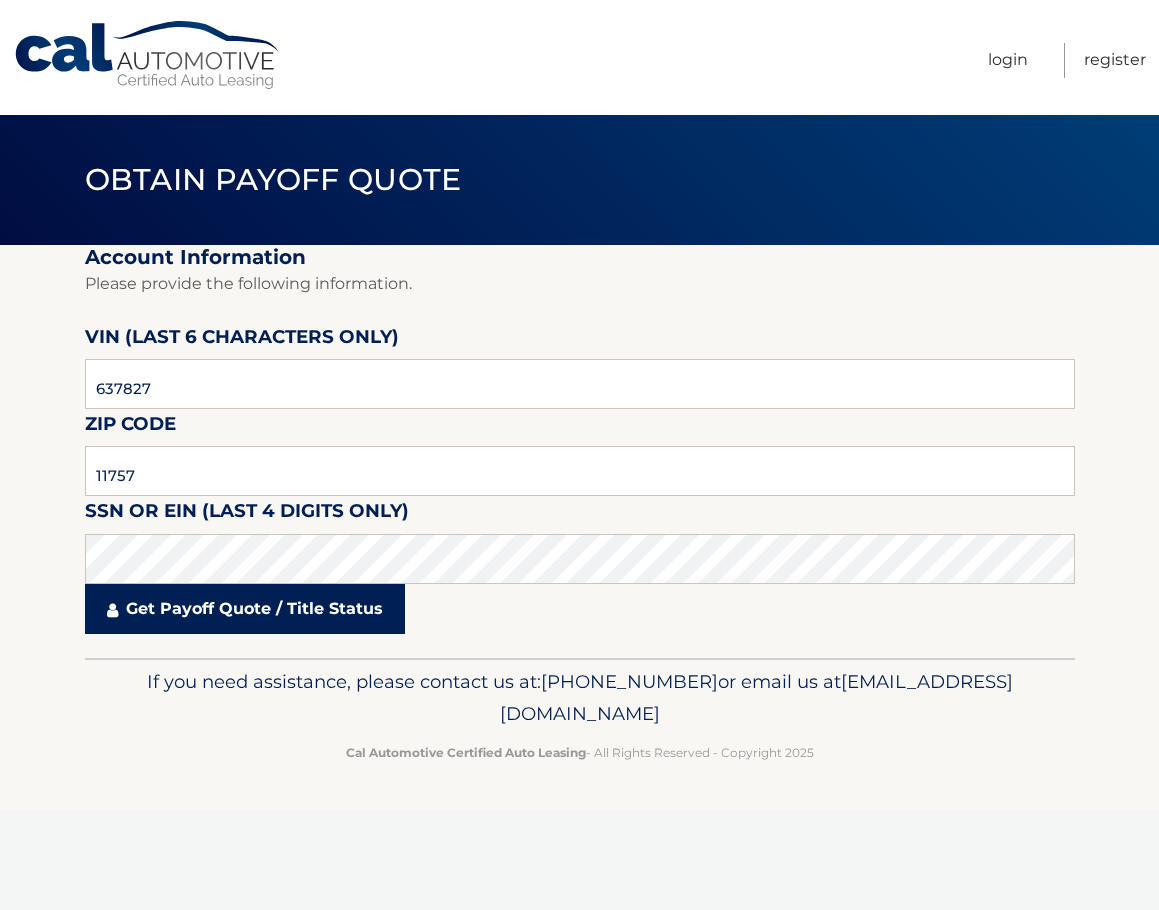 click on "Get Payoff Quote / Title Status" at bounding box center [245, 609] 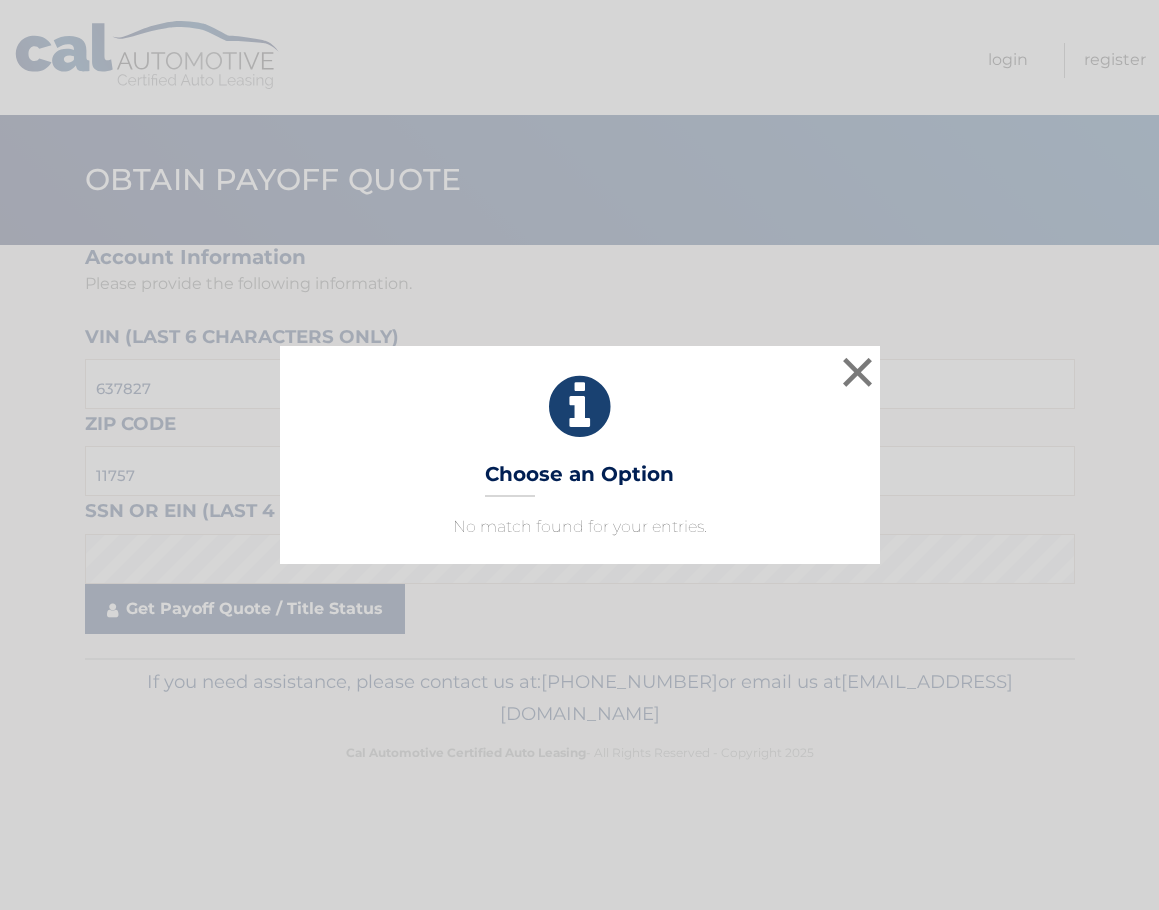 click on "×
Choose an Option
No match found for your entries.
This is what you see on secong view
Loading..." at bounding box center (579, 455) 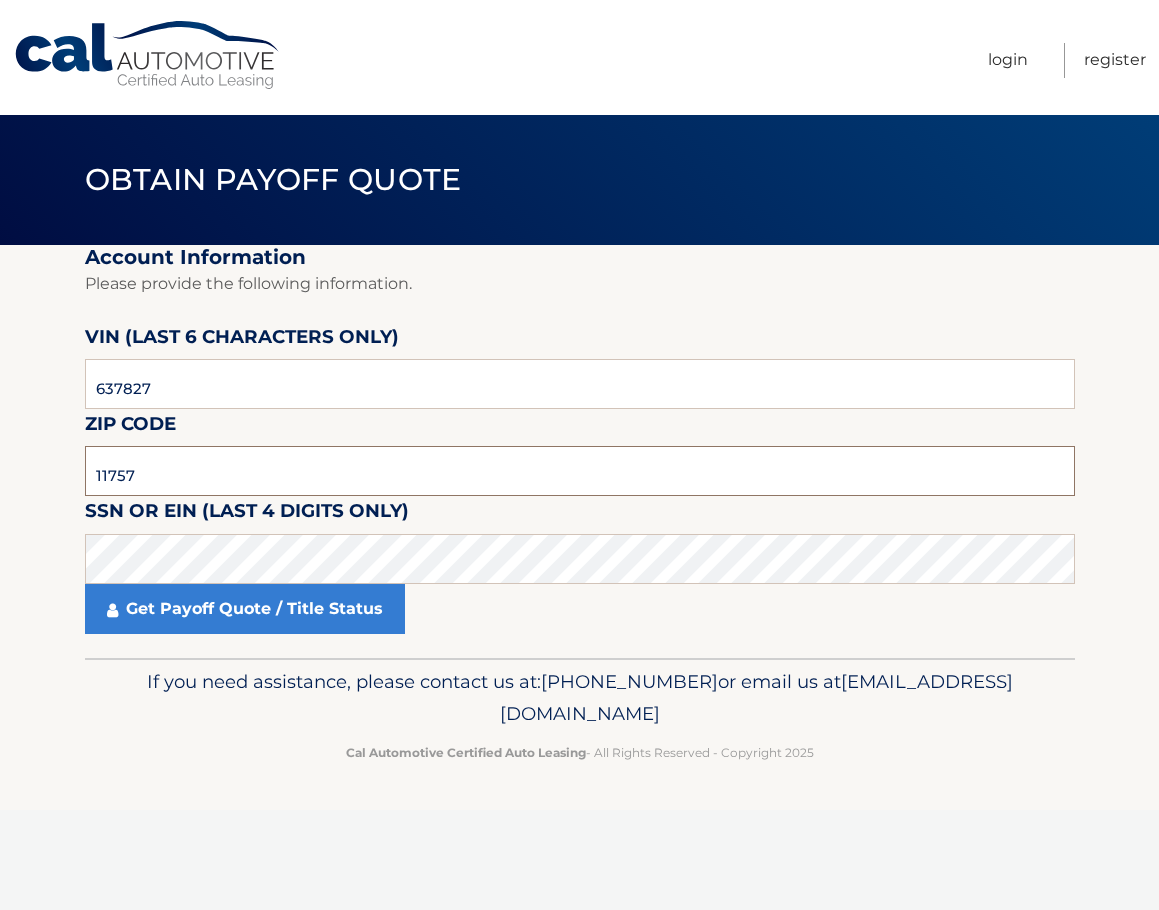 click on "11757" at bounding box center (580, 471) 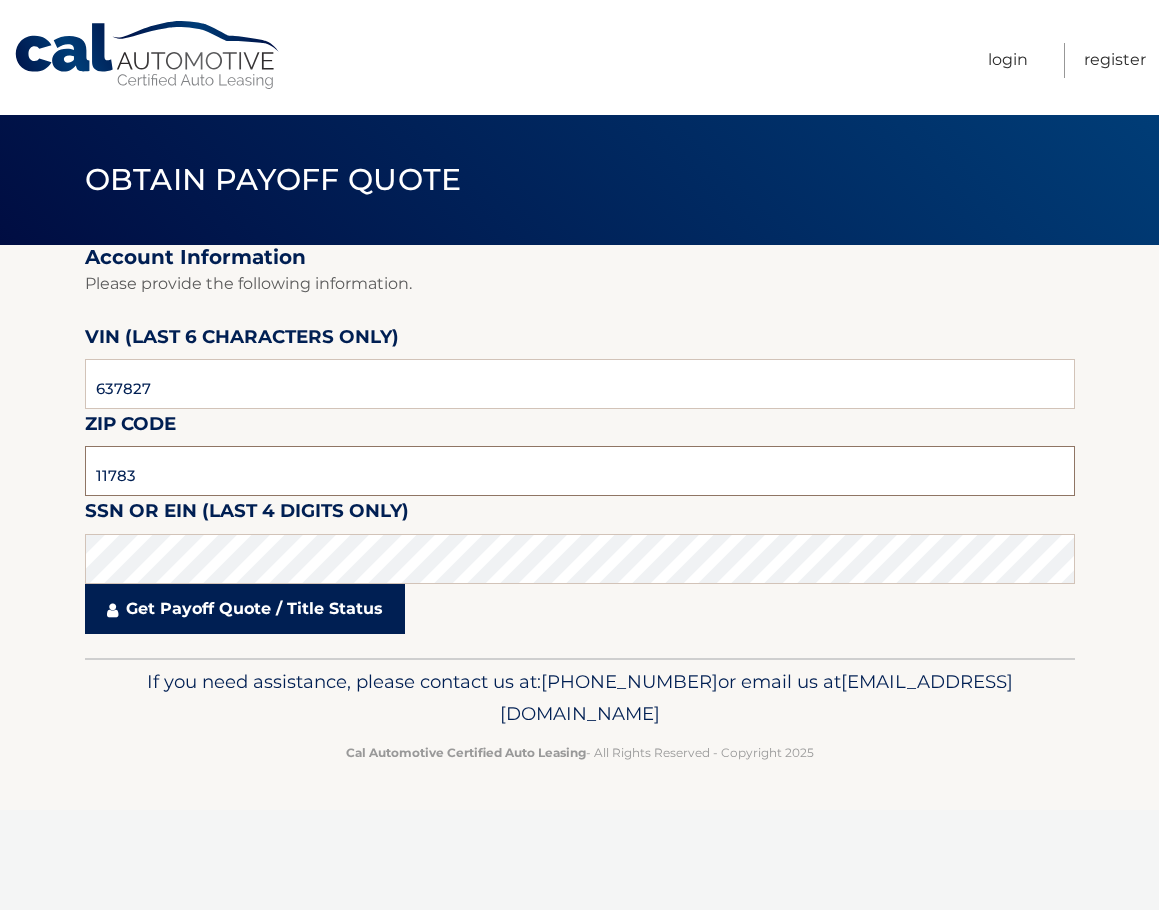 type on "11783" 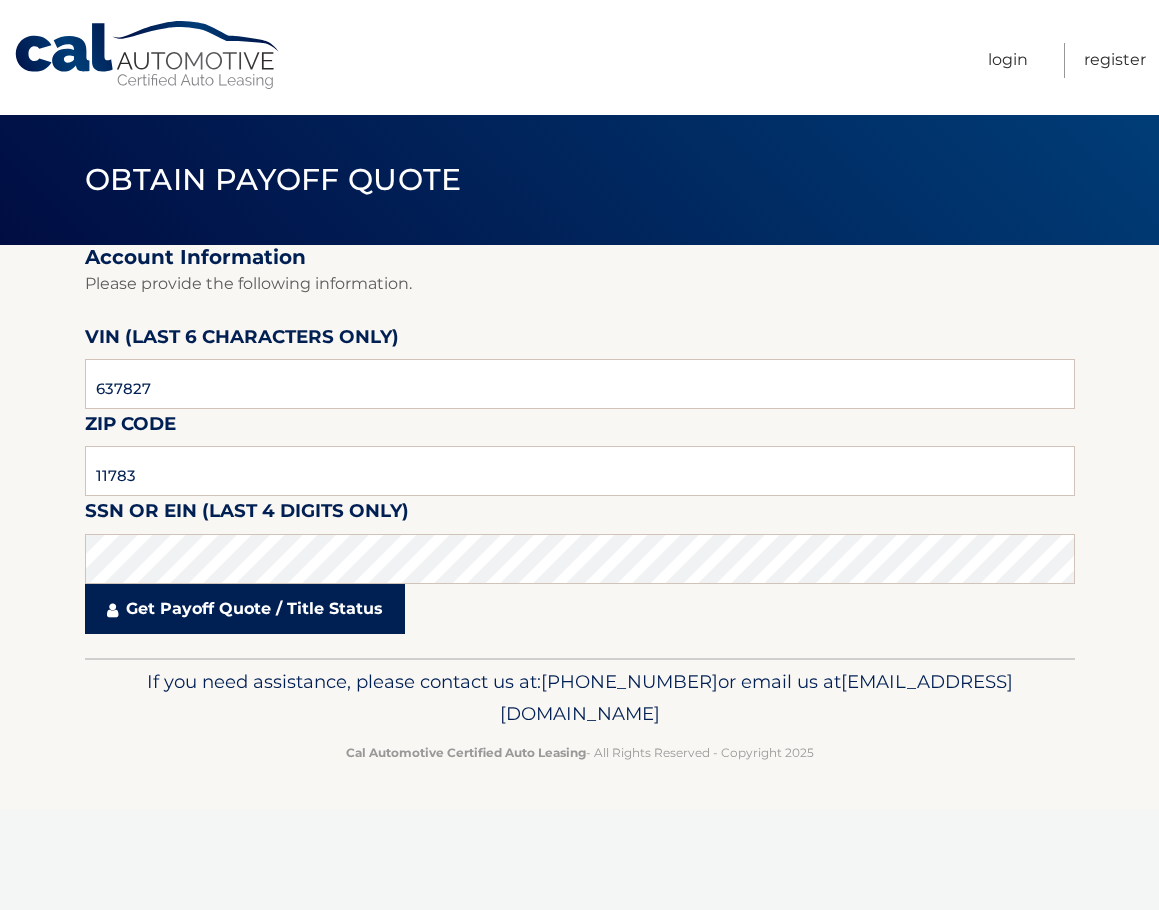 click on "Get Payoff Quote / Title Status" at bounding box center (245, 609) 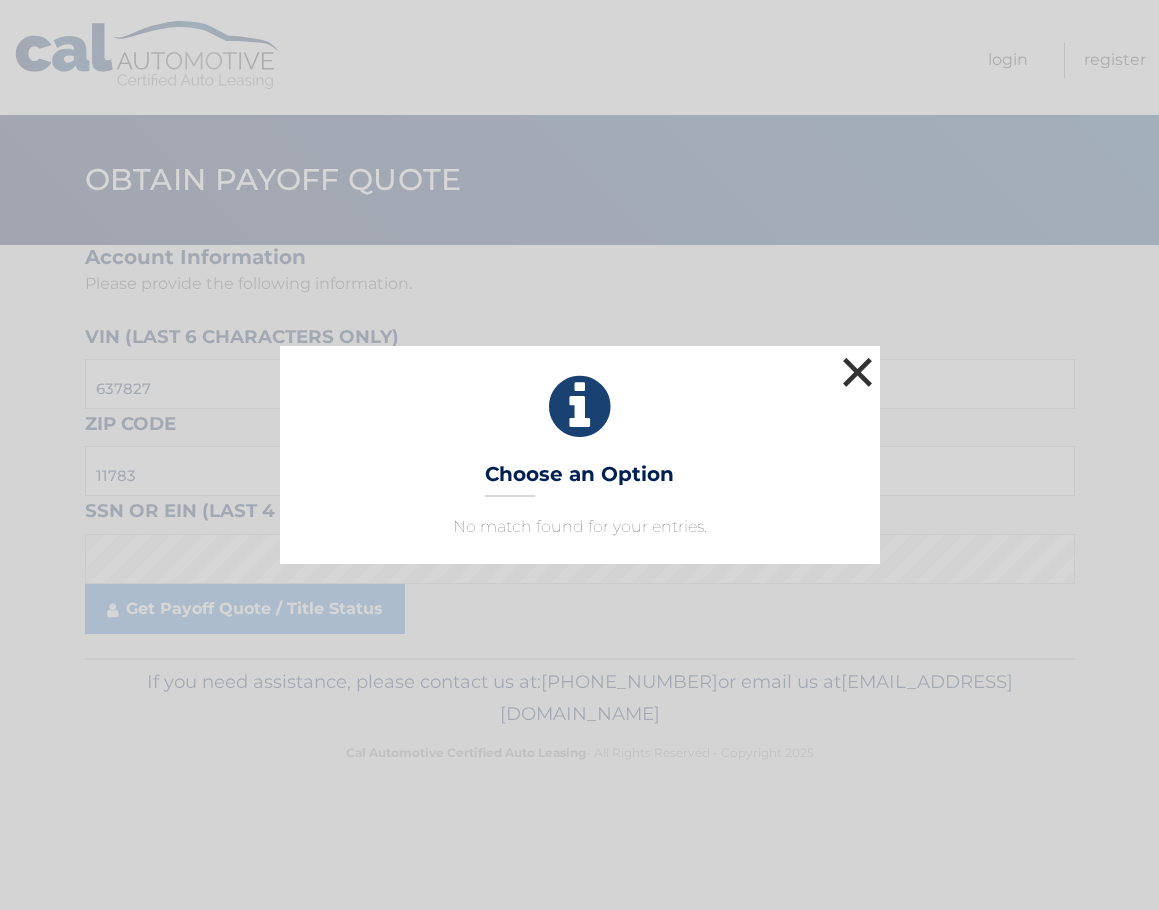 click on "×" at bounding box center (858, 372) 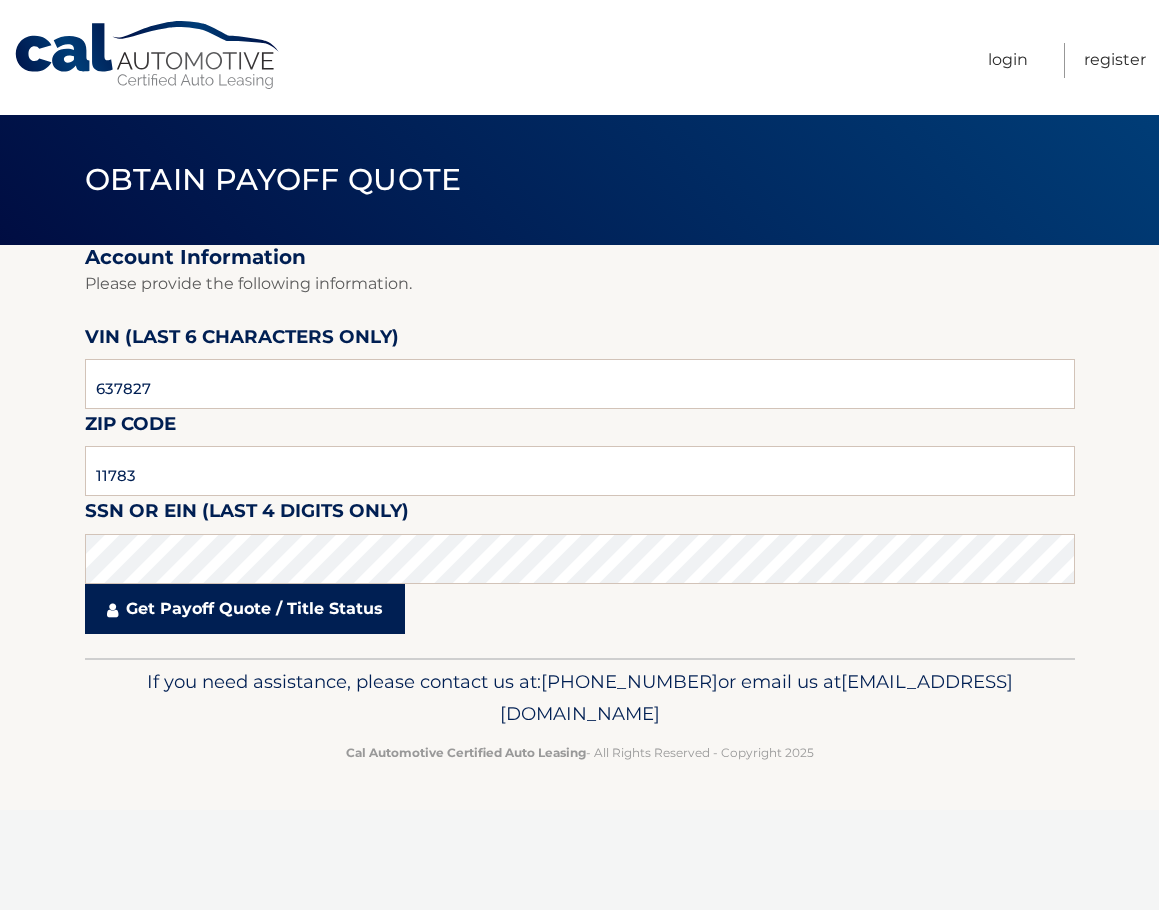 click on "Get Payoff Quote / Title Status" at bounding box center (245, 609) 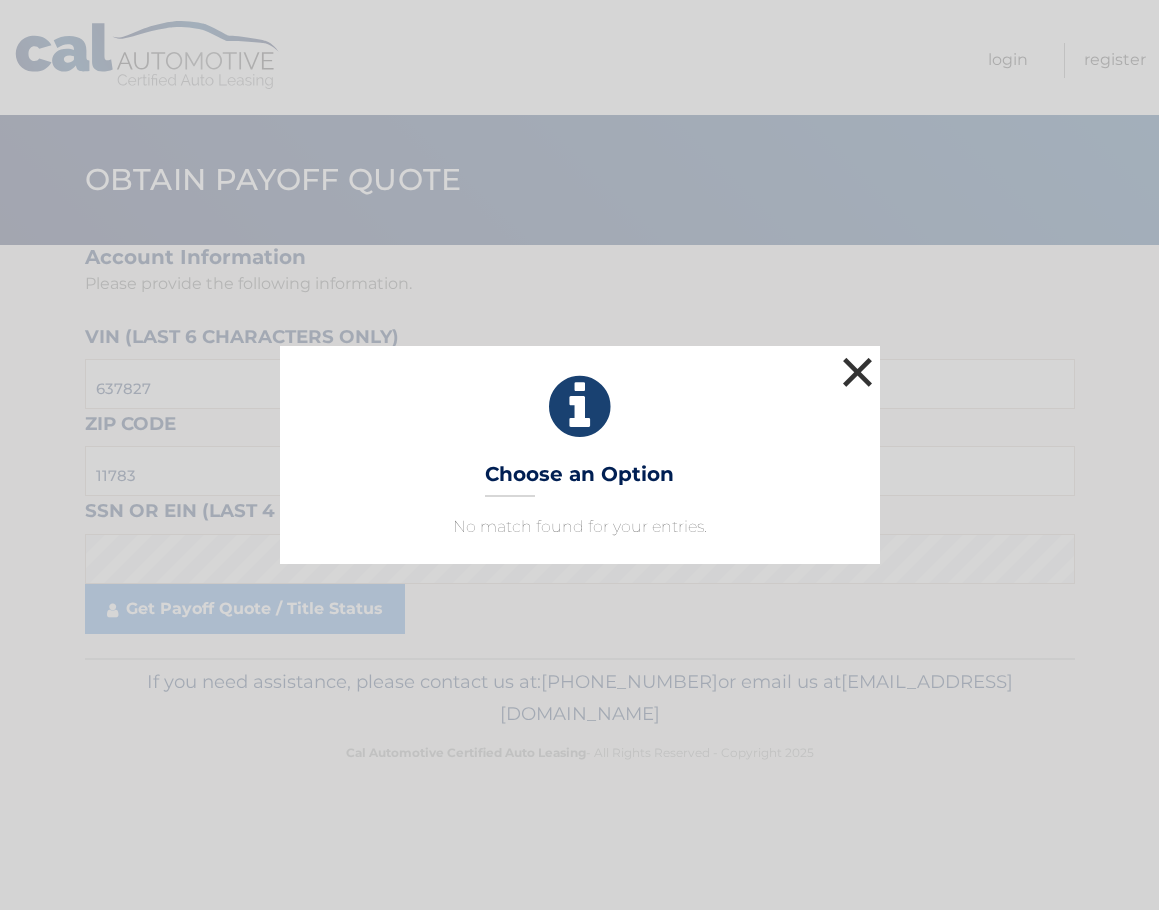 click on "×" at bounding box center [858, 372] 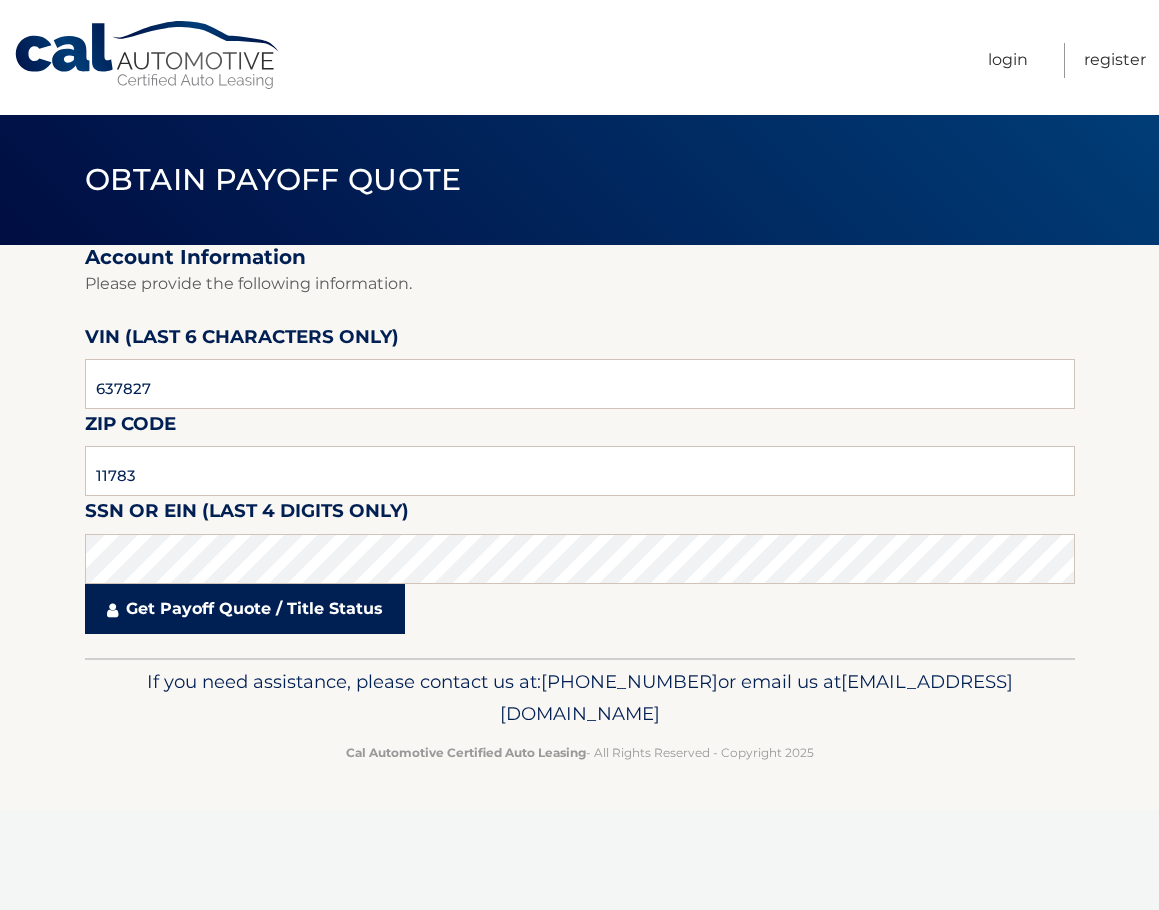 click on "Get Payoff Quote / Title Status" at bounding box center (245, 609) 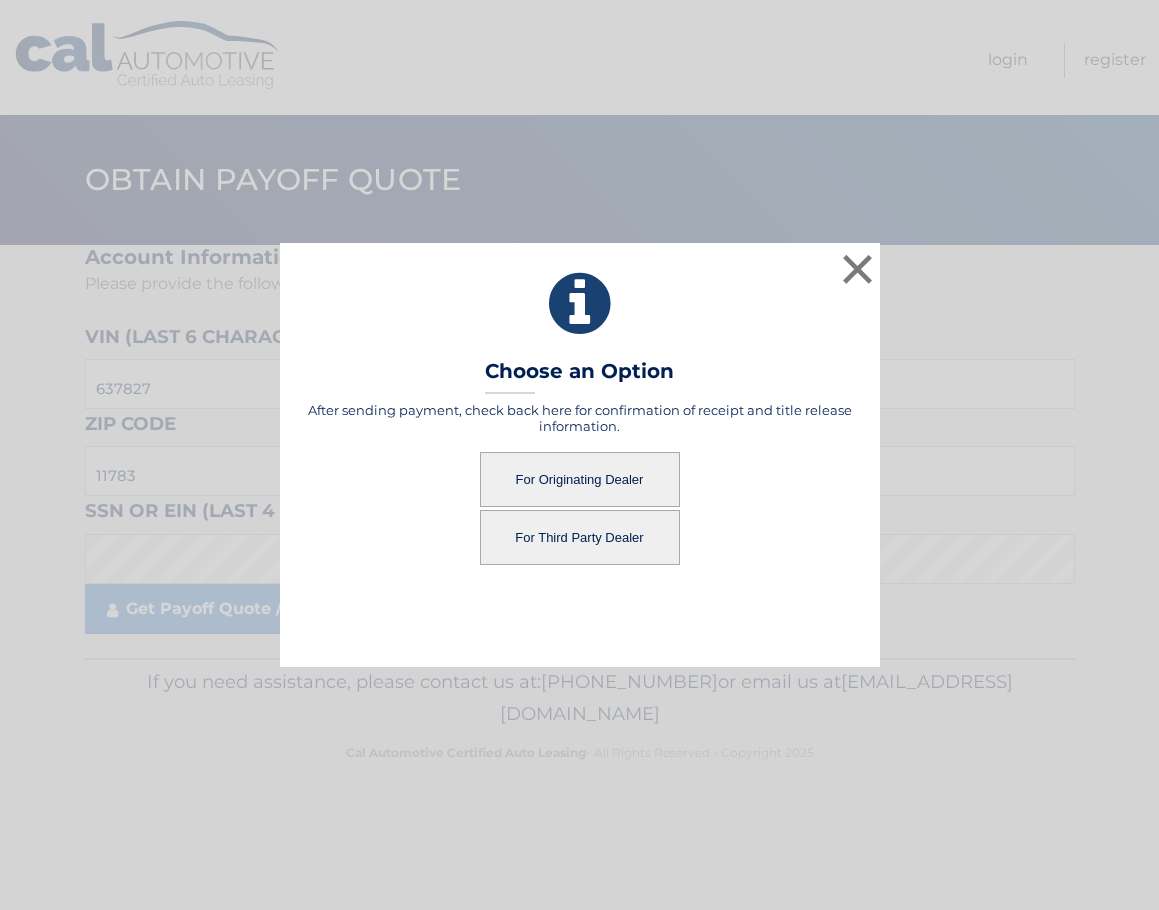 click on "For Third Party Dealer" at bounding box center [580, 537] 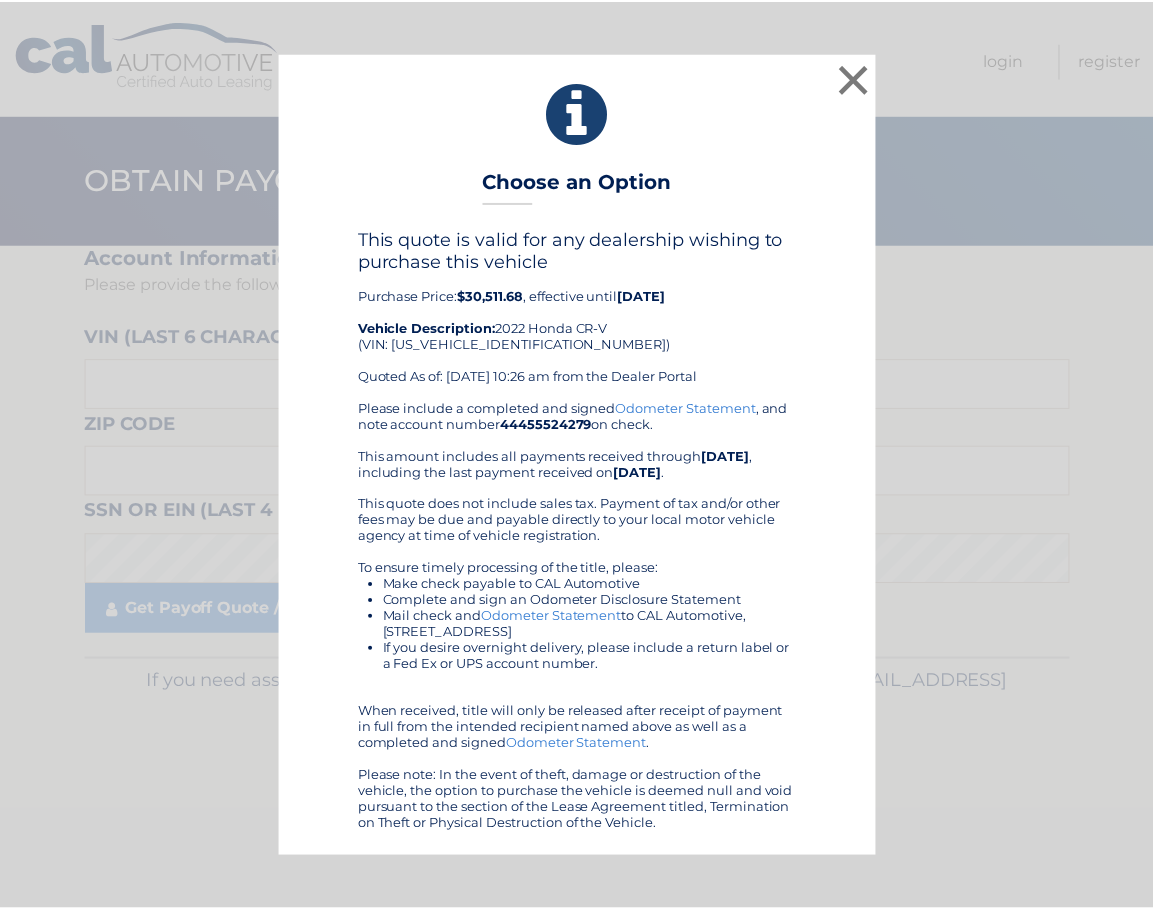 scroll, scrollTop: 0, scrollLeft: 0, axis: both 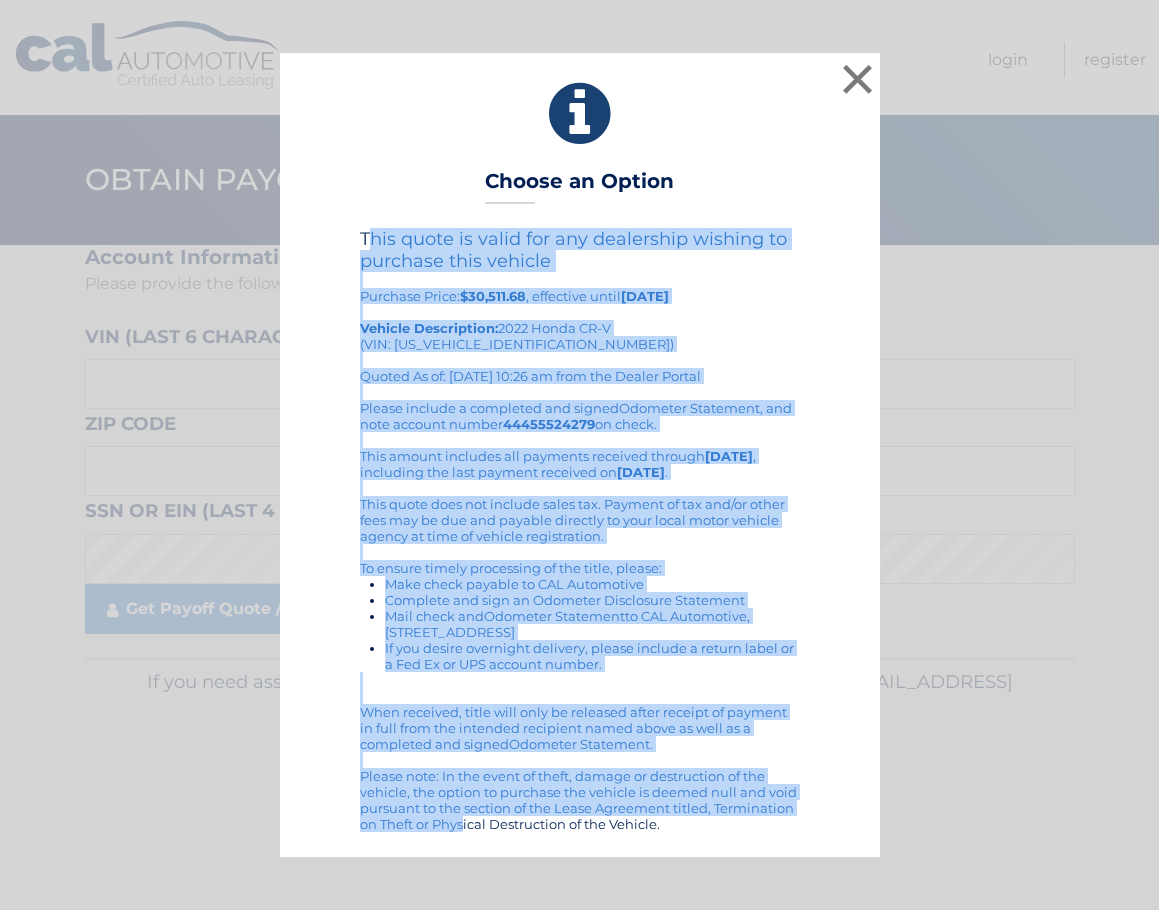 drag, startPoint x: 366, startPoint y: 227, endPoint x: 780, endPoint y: 745, distance: 663.1139 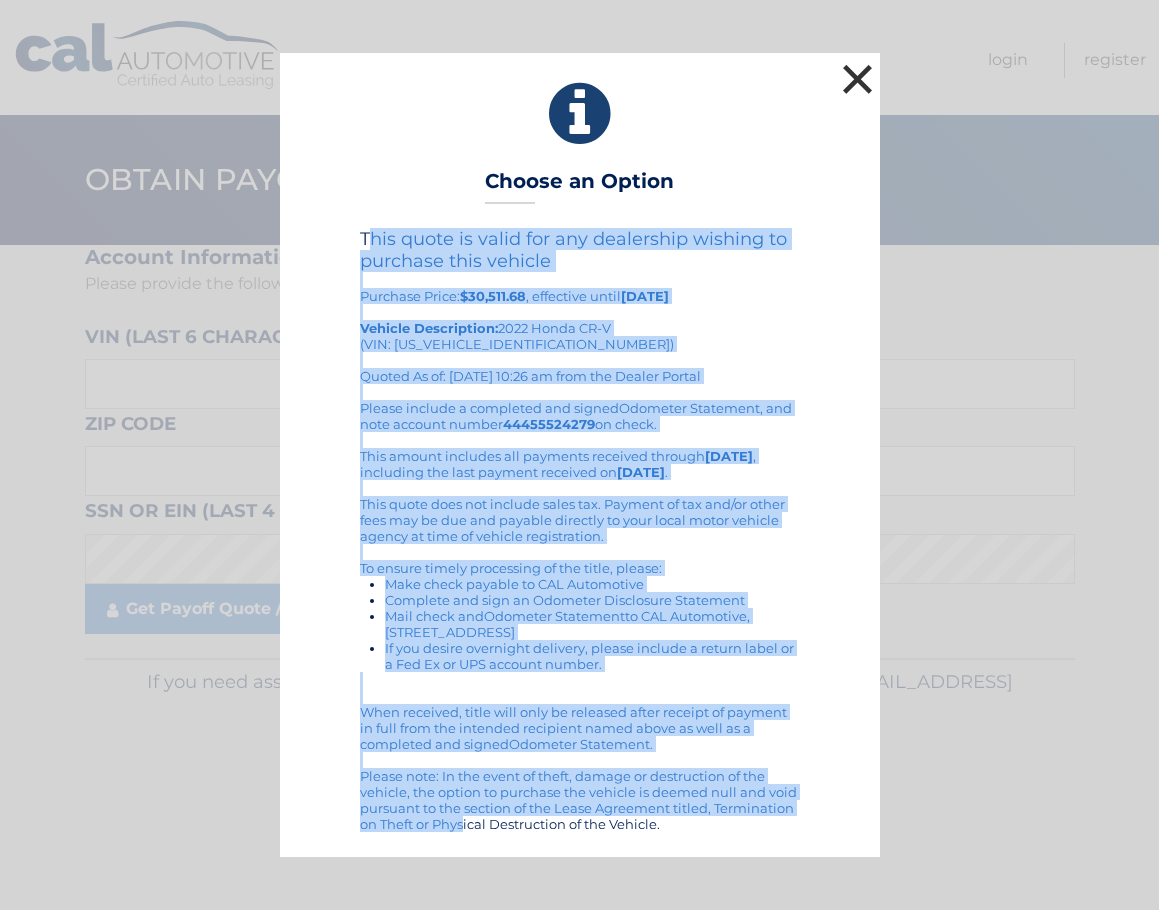 click on "×" at bounding box center (858, 79) 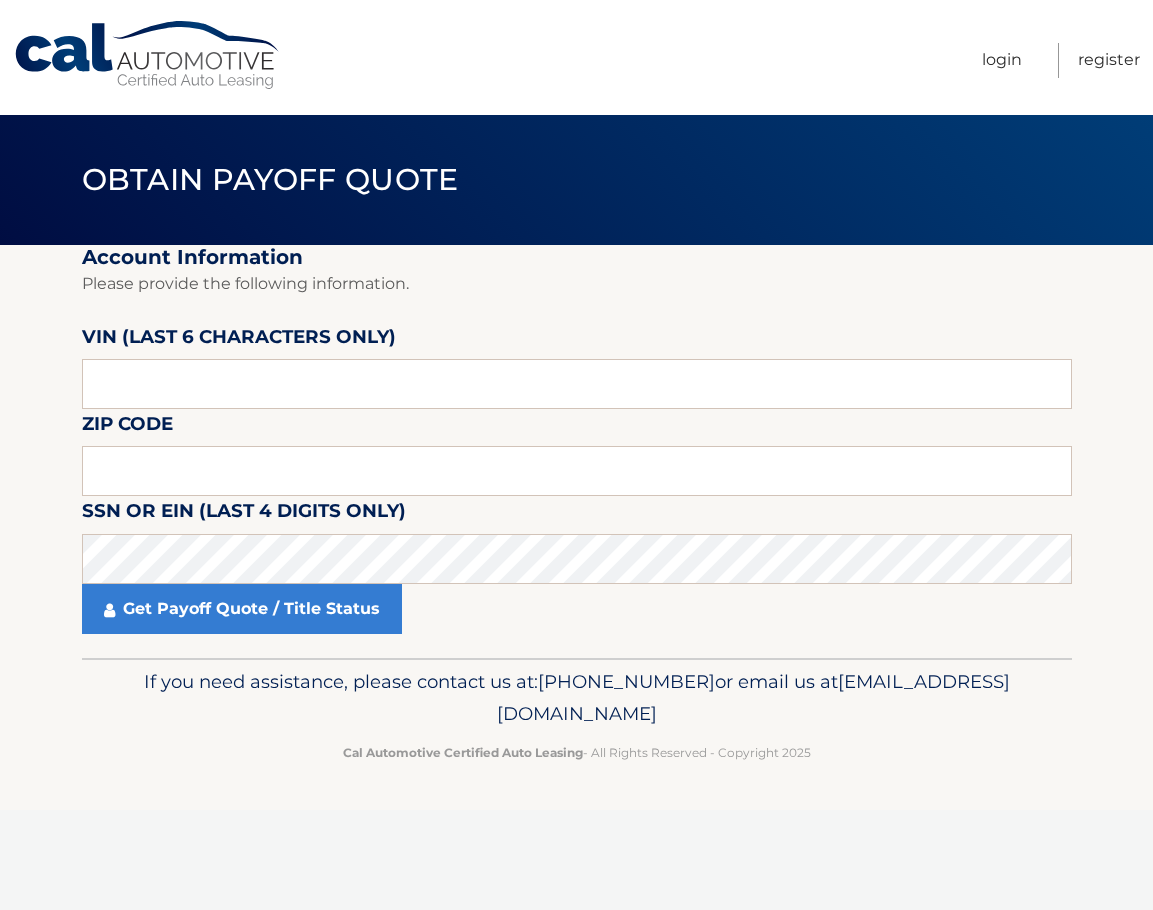 click on "Menu
Login
Register" at bounding box center (719, 57) 